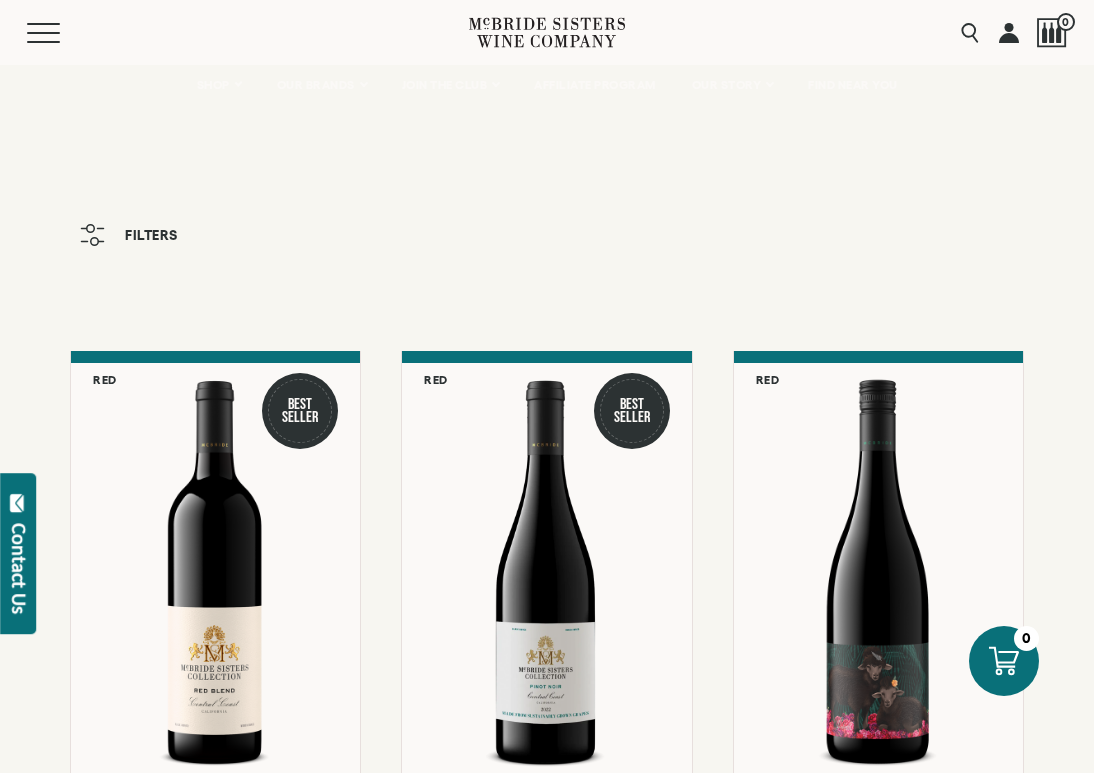 scroll, scrollTop: -3, scrollLeft: 0, axis: vertical 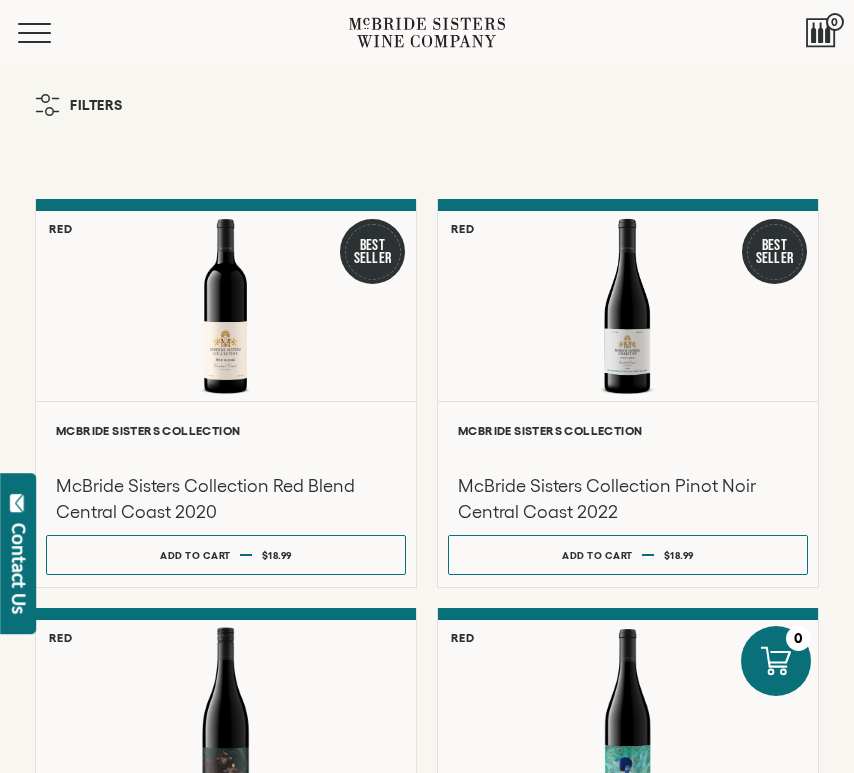 click at bounding box center (56, 99) 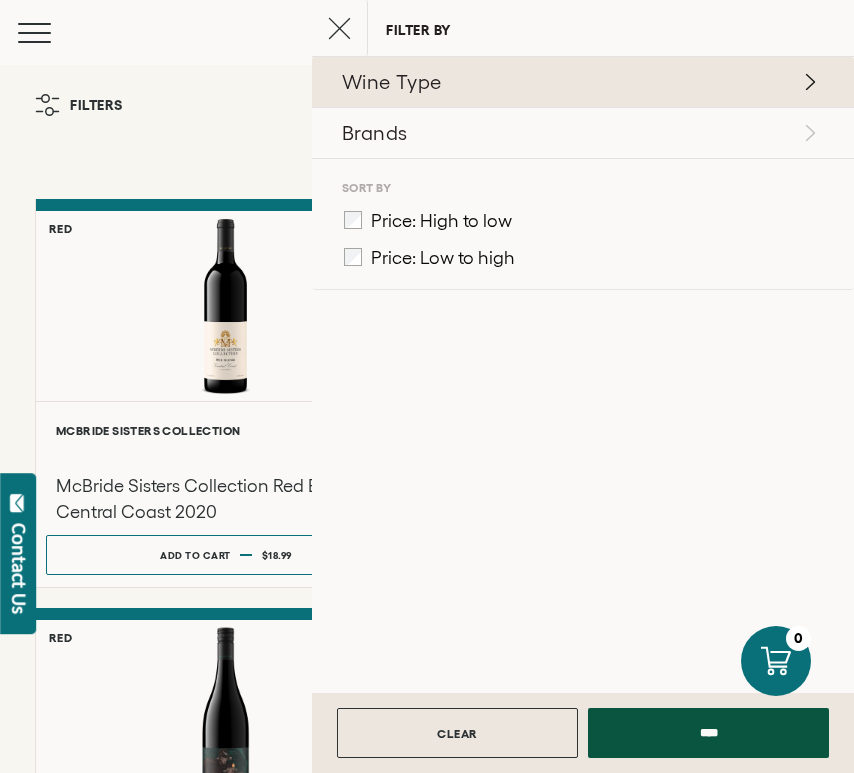 click on "Wine Type" at bounding box center (580, 82) 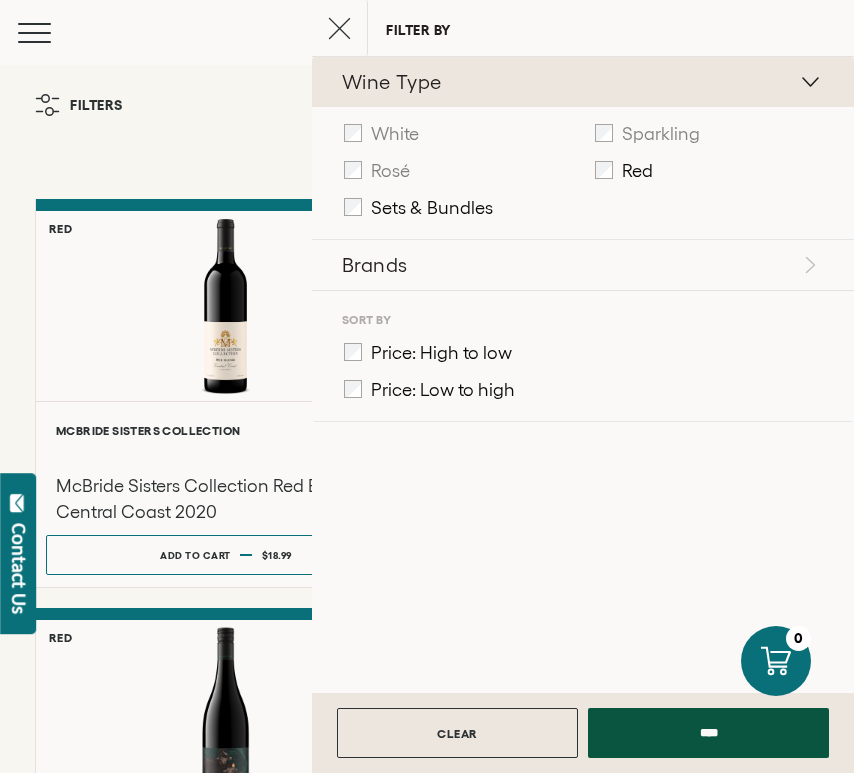click on "Wine Type" at bounding box center (580, 82) 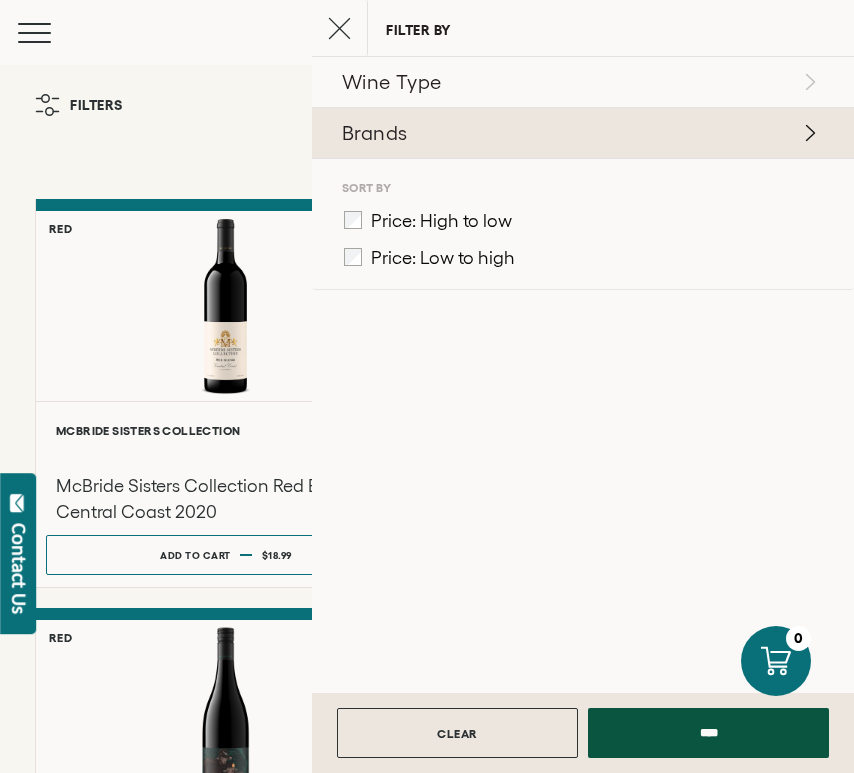 click on "Brands" at bounding box center (580, 133) 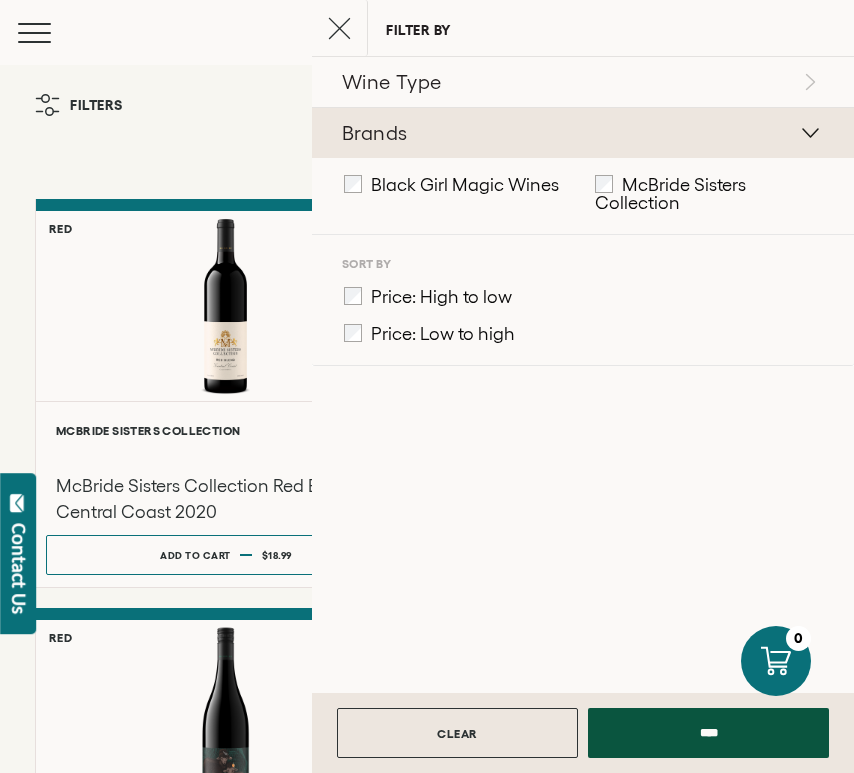 click on "Brands" at bounding box center [580, 133] 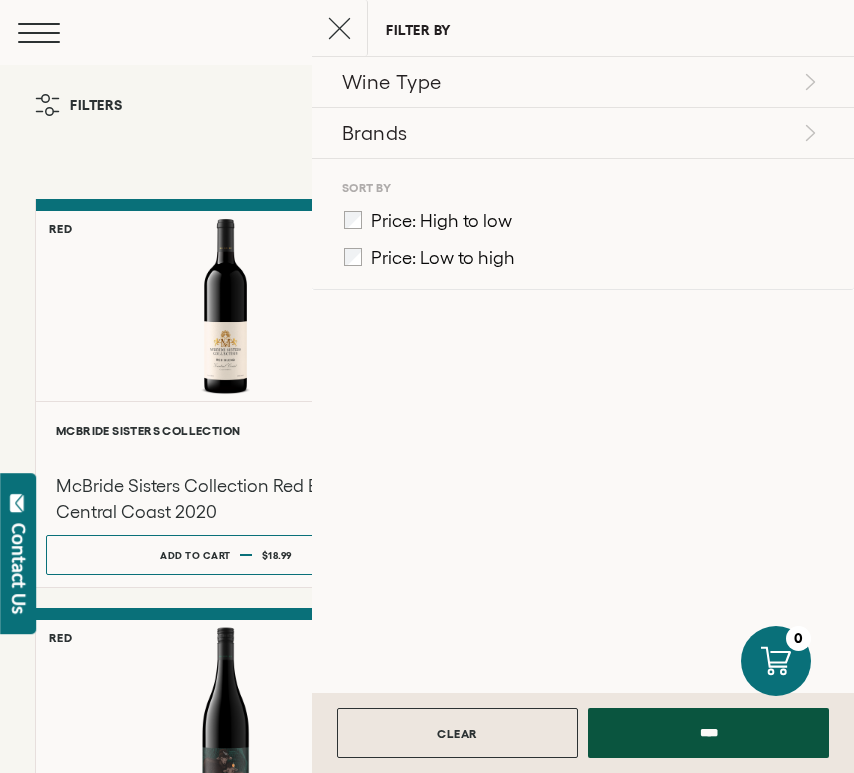 click at bounding box center [39, 42] 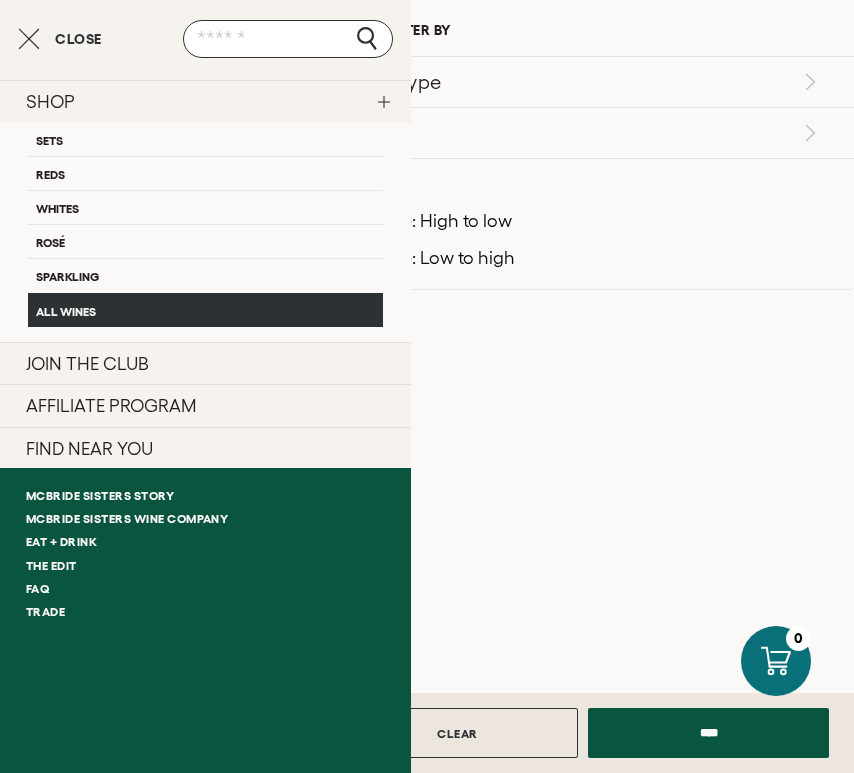click on "All Wines" at bounding box center [205, 310] 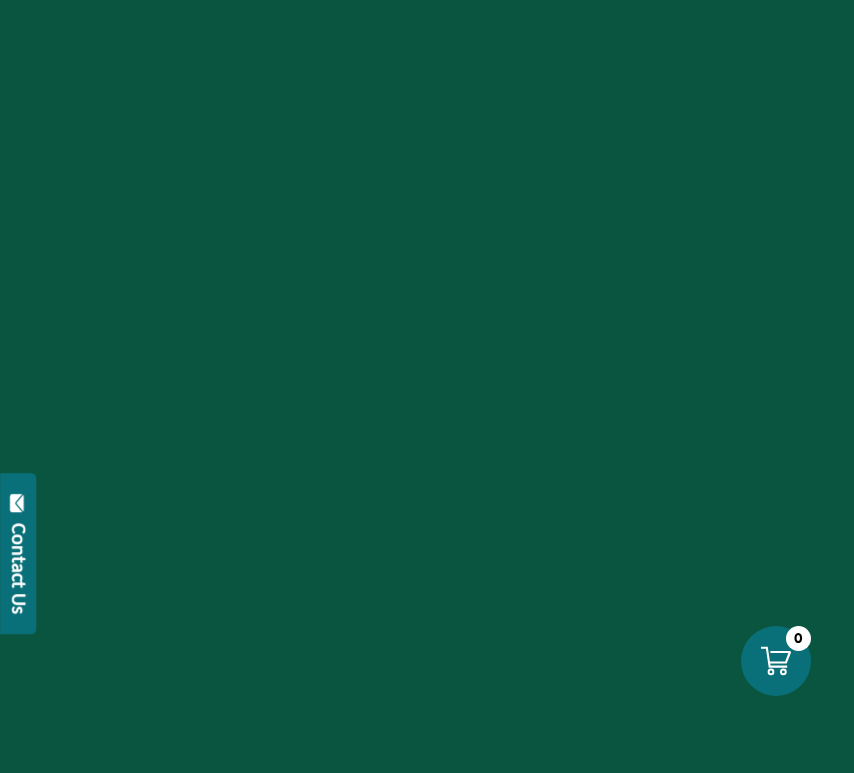 scroll, scrollTop: 0, scrollLeft: 0, axis: both 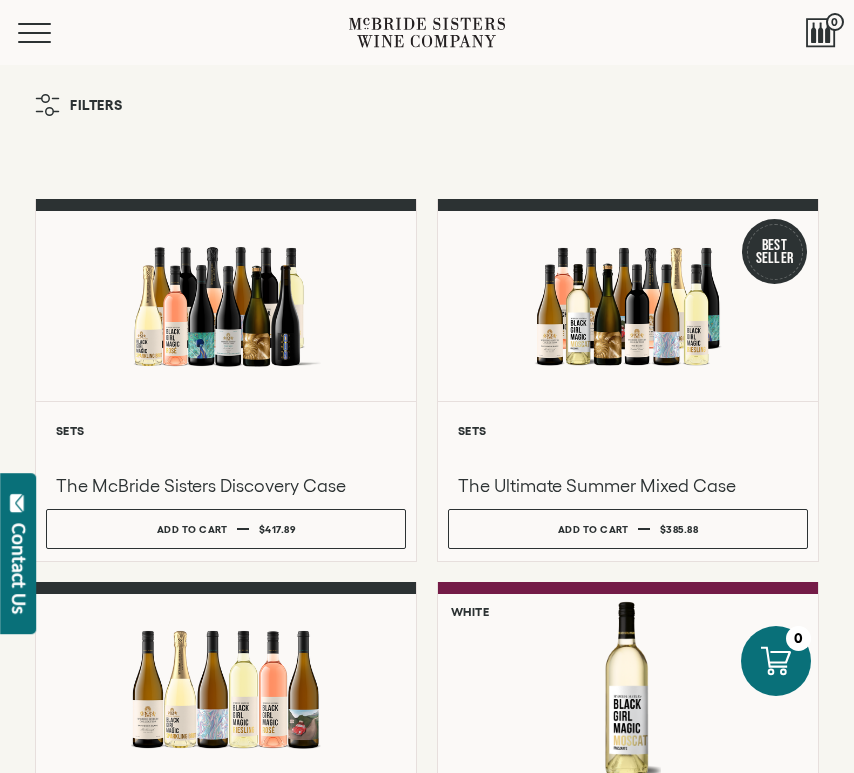 click on "Filters" at bounding box center [96, 105] 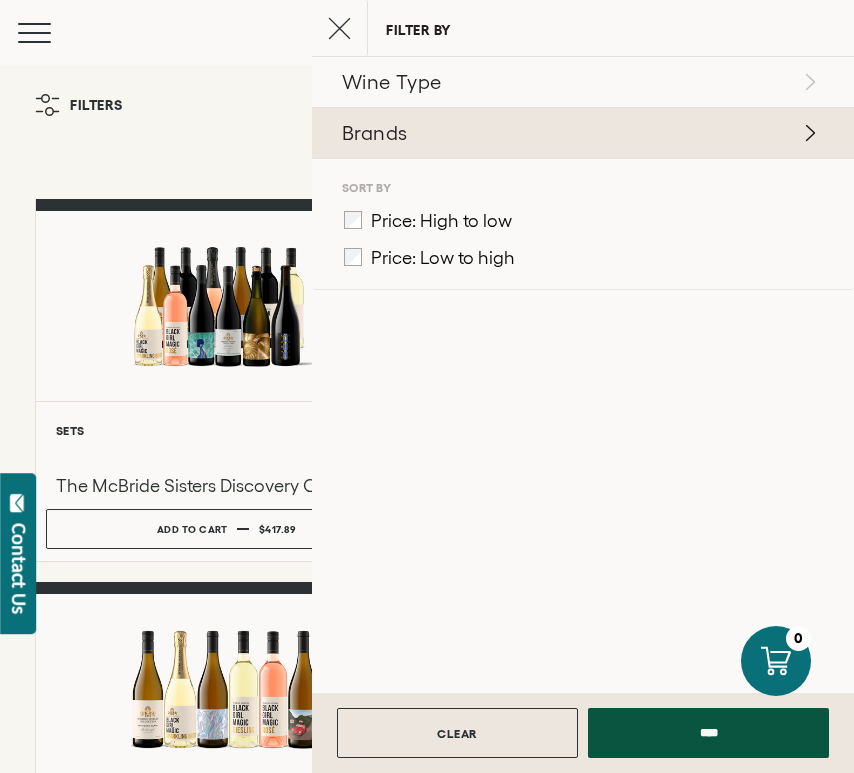 click on "Brands" at bounding box center [580, 133] 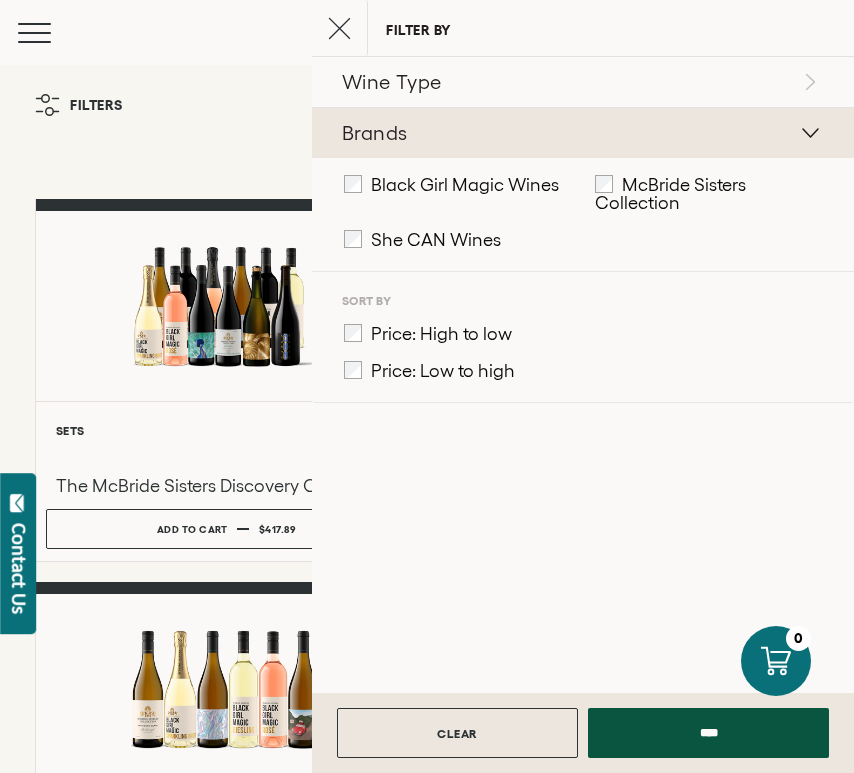 click on "****" at bounding box center (708, 733) 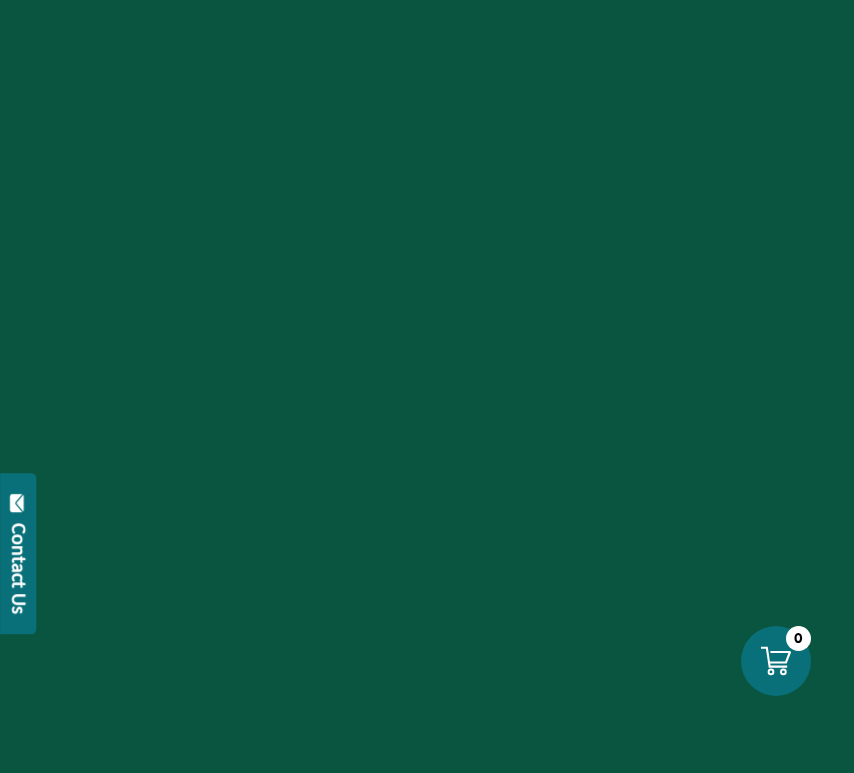 scroll, scrollTop: 0, scrollLeft: 0, axis: both 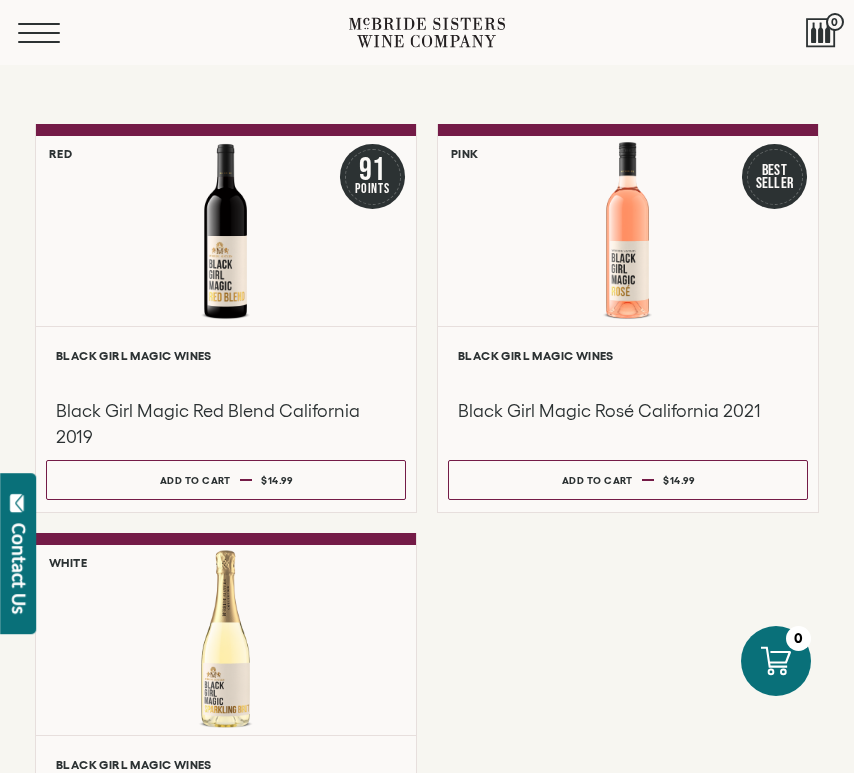 click on "Menu" at bounding box center (54, 33) 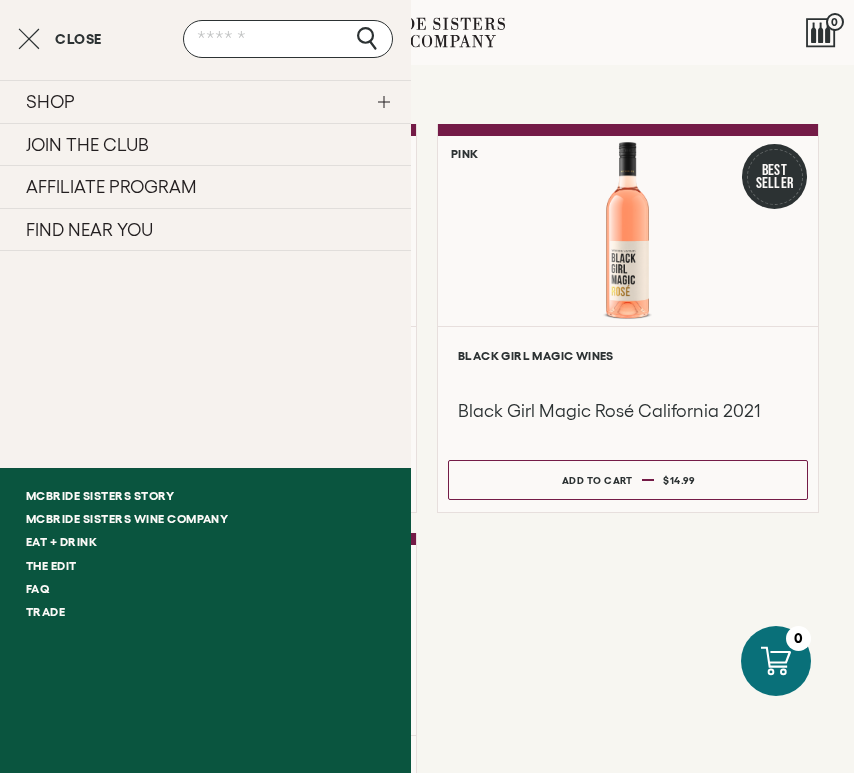 click on "Filters
Red
91   Points" at bounding box center (427, 465) 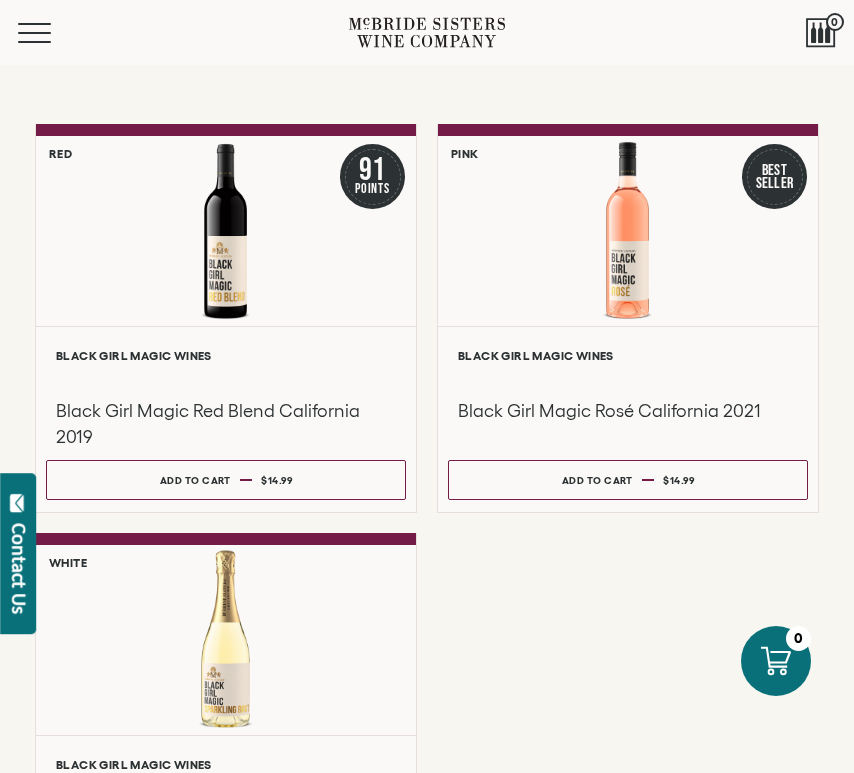 scroll, scrollTop: 0, scrollLeft: 0, axis: both 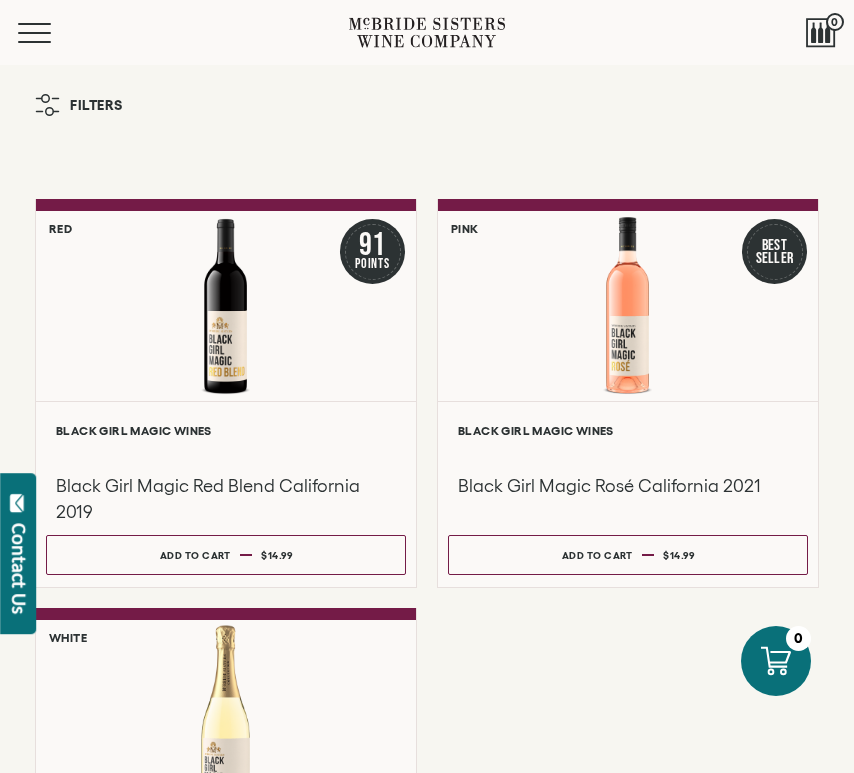 click on "Filters" at bounding box center (79, 105) 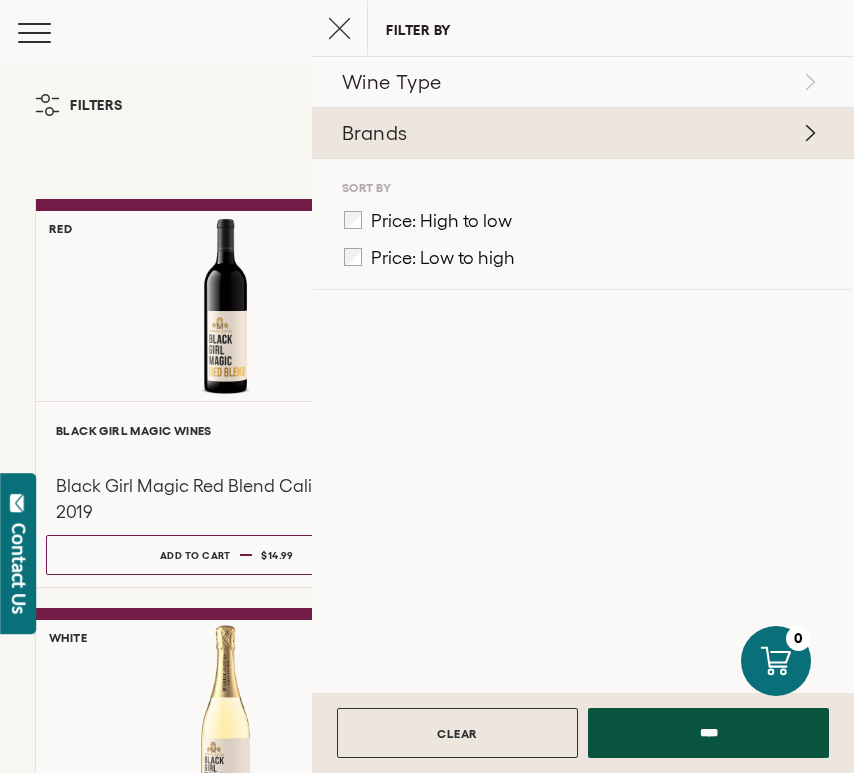 click on "Brands" at bounding box center (580, 133) 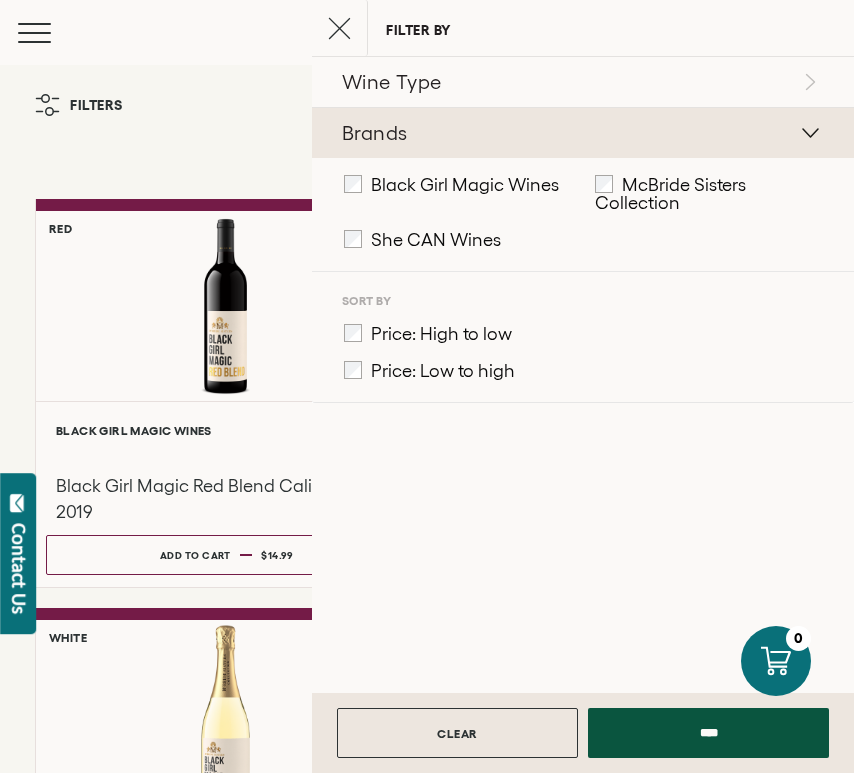 click on "****" at bounding box center (708, 733) 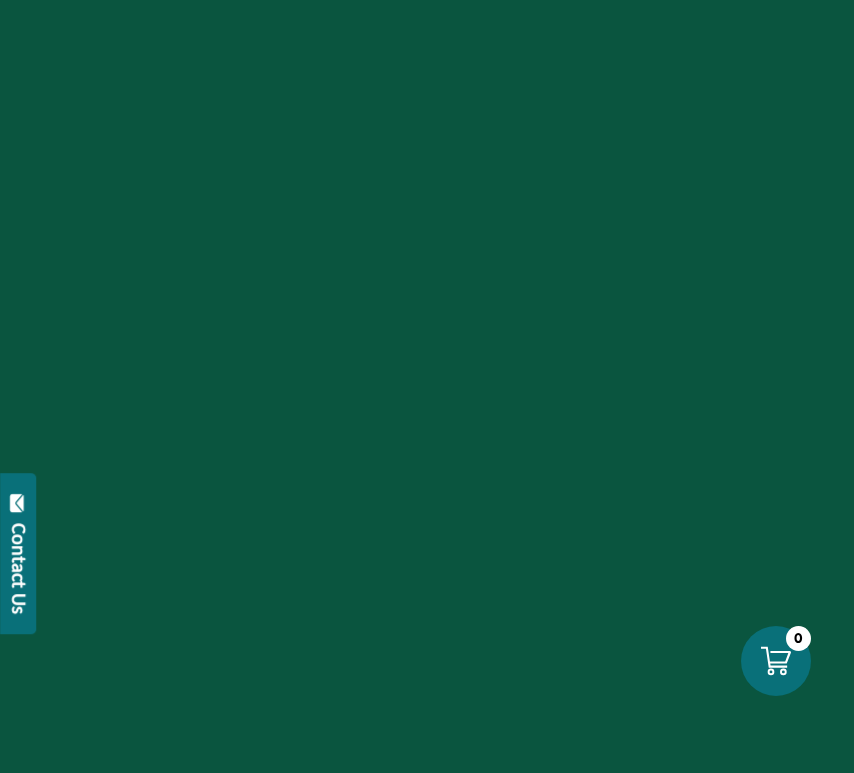 scroll, scrollTop: 0, scrollLeft: 0, axis: both 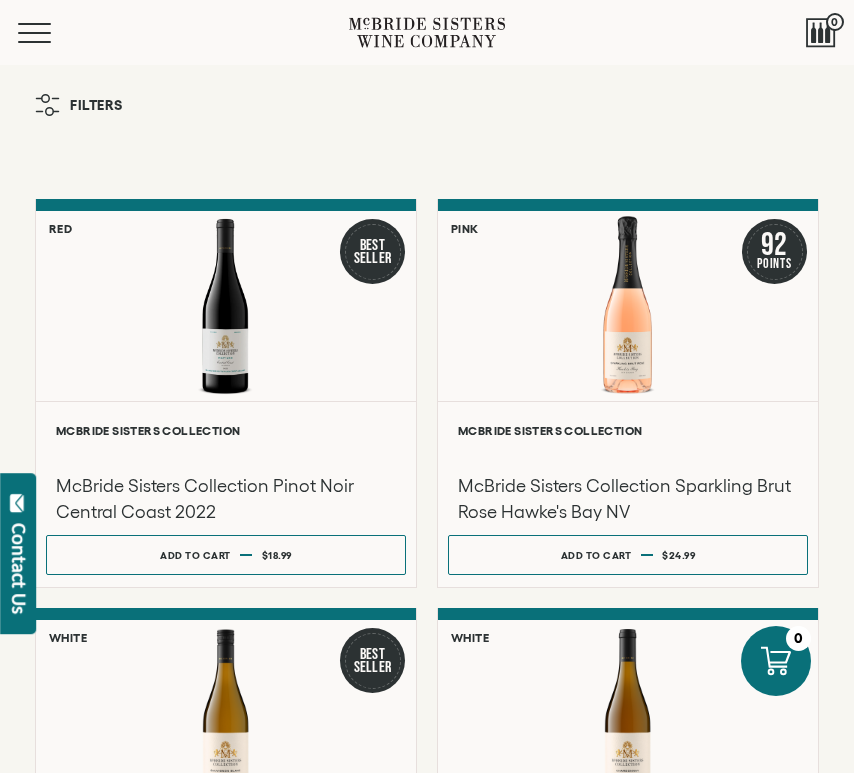 click at bounding box center [47, 105] 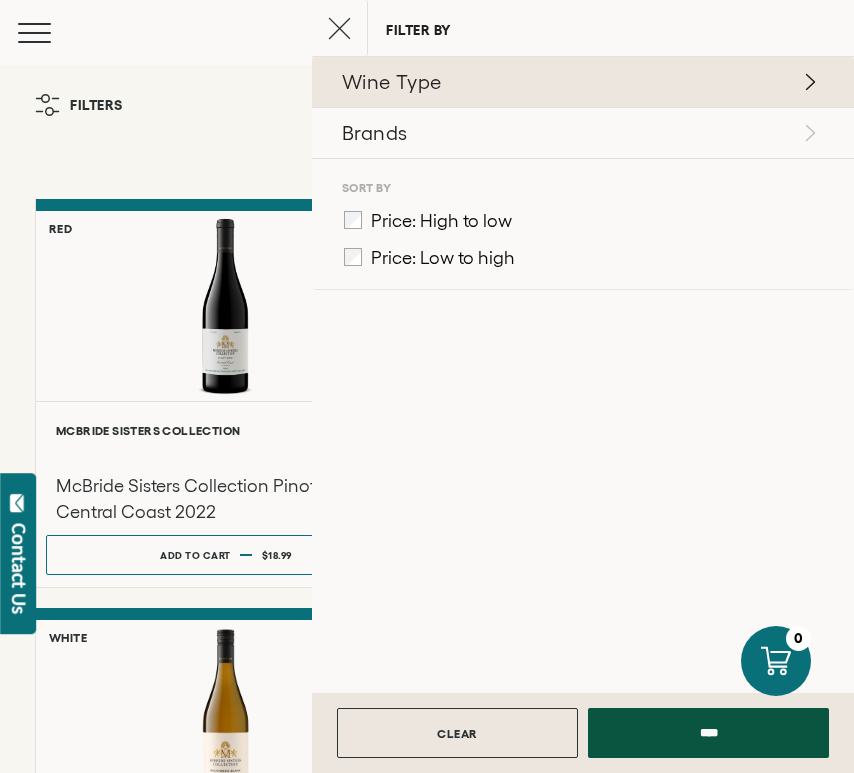 click on "Wine Type" at bounding box center [580, 82] 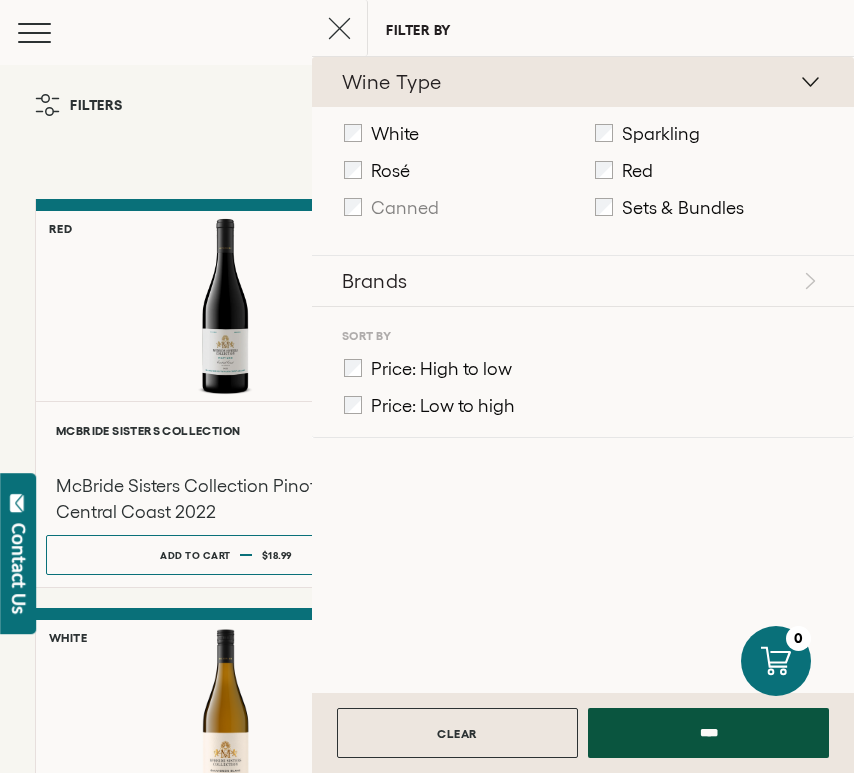 click on "Wine Type" at bounding box center [580, 82] 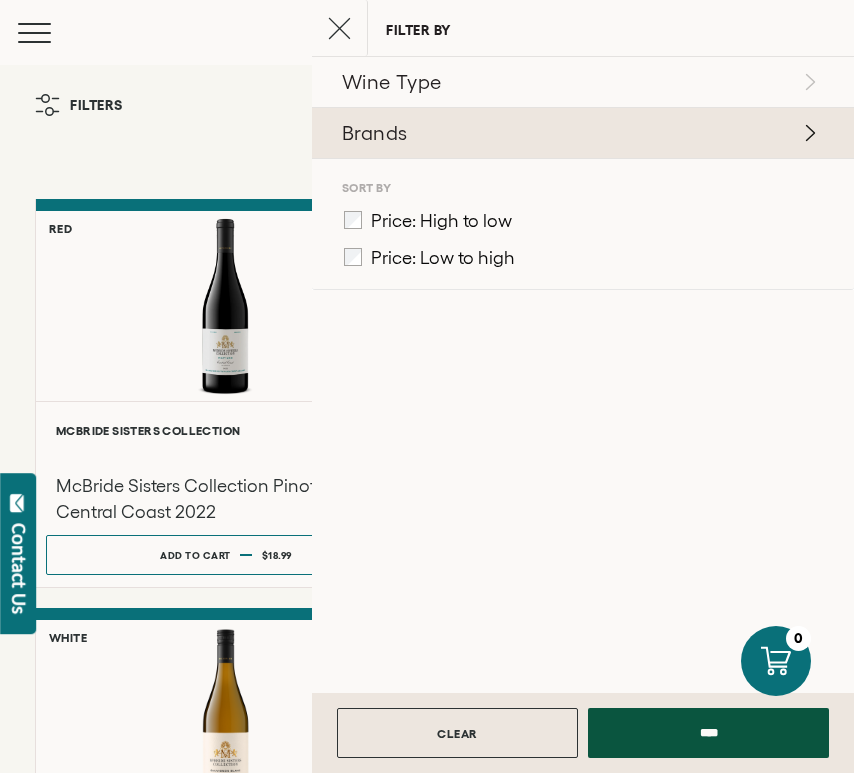 click on "Brands" at bounding box center (580, 133) 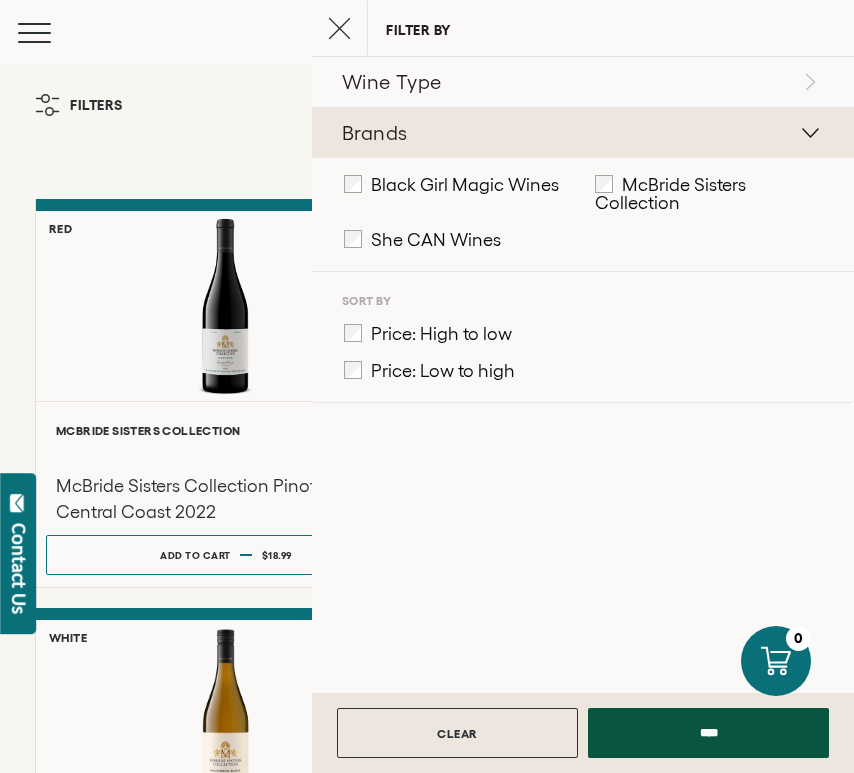 click on "****" at bounding box center [708, 733] 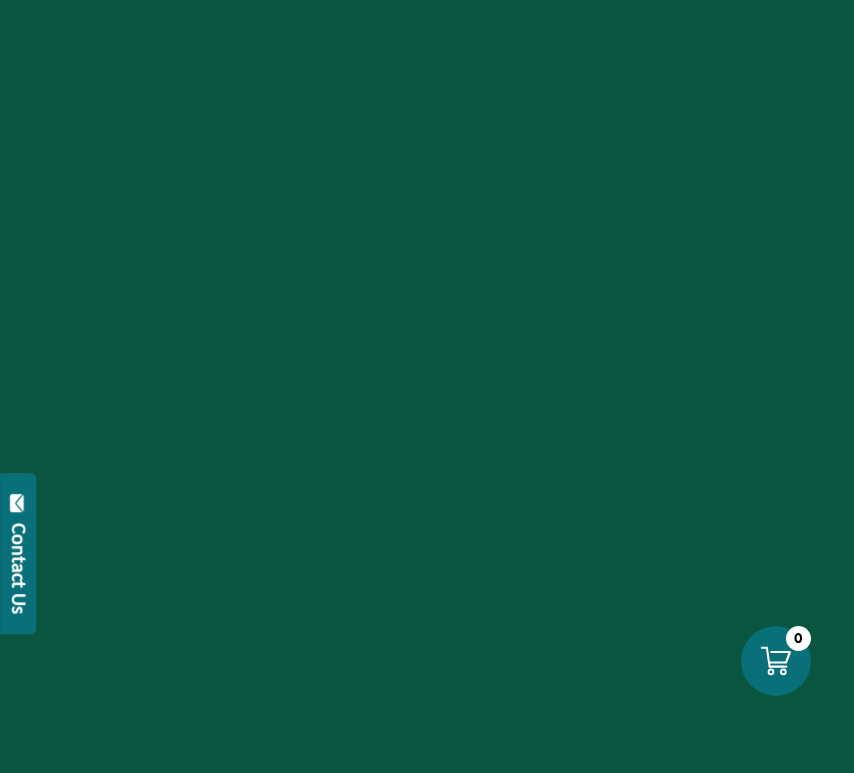 scroll, scrollTop: 0, scrollLeft: 0, axis: both 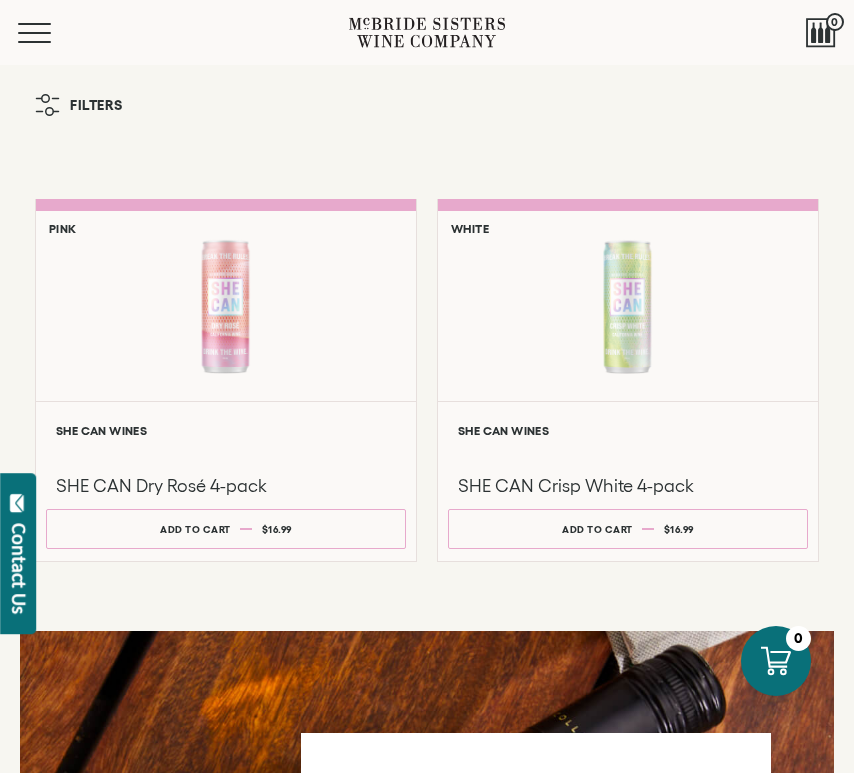 click on "Filters" at bounding box center (96, 105) 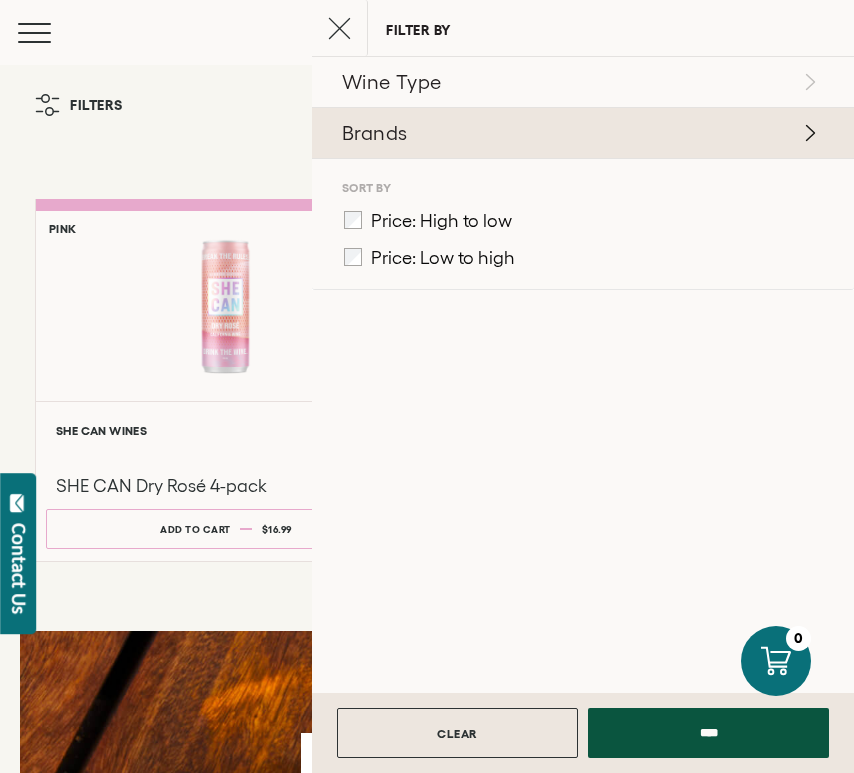 click on "Brands" at bounding box center [580, 133] 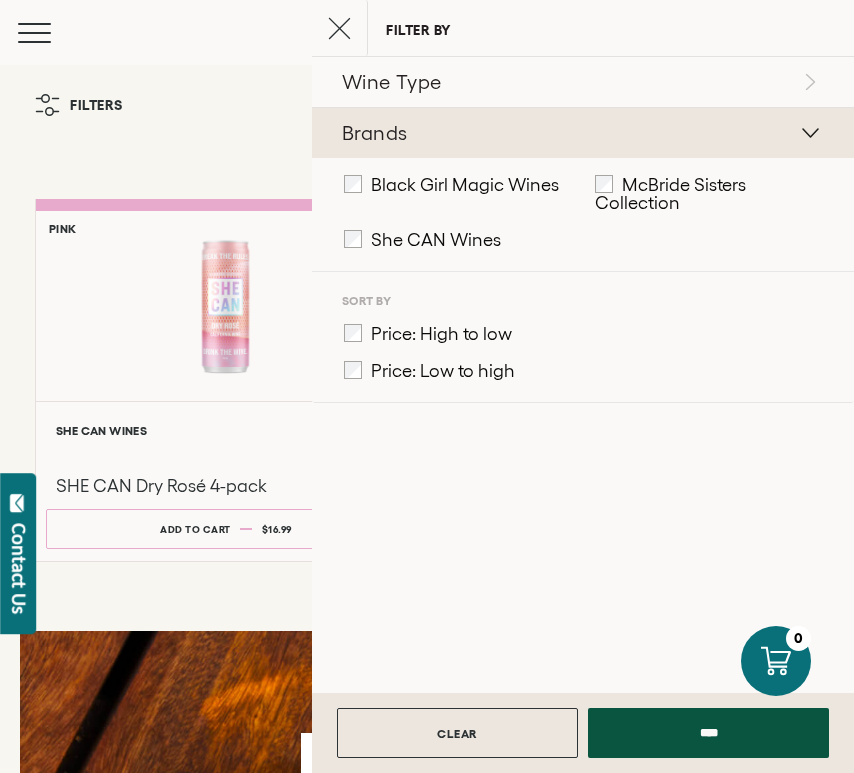 click on "Black Girl Magic Wines" at bounding box center (451, 183) 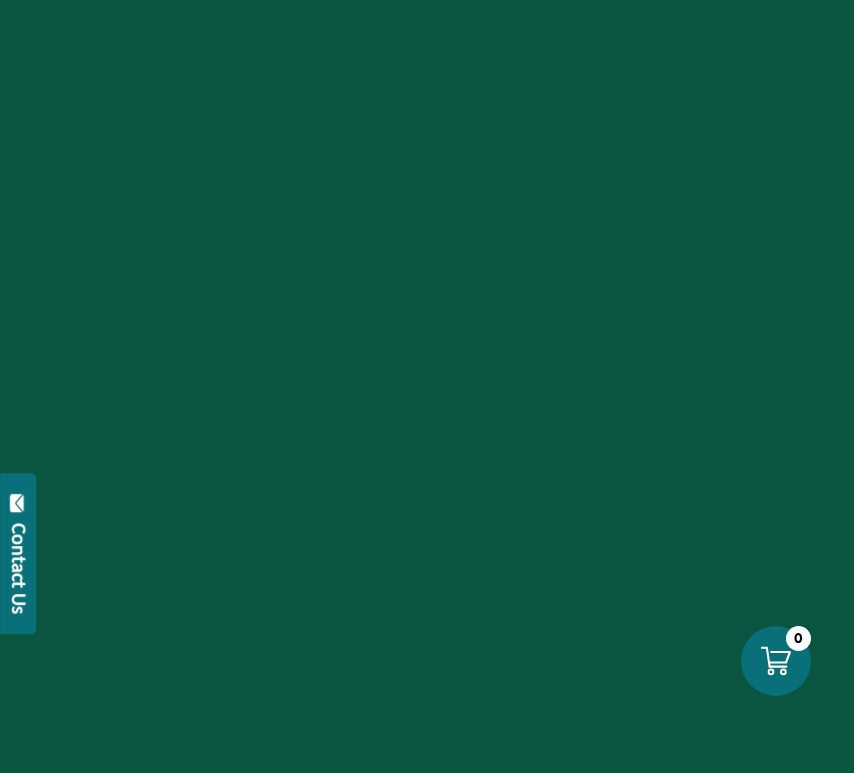 scroll, scrollTop: 0, scrollLeft: 0, axis: both 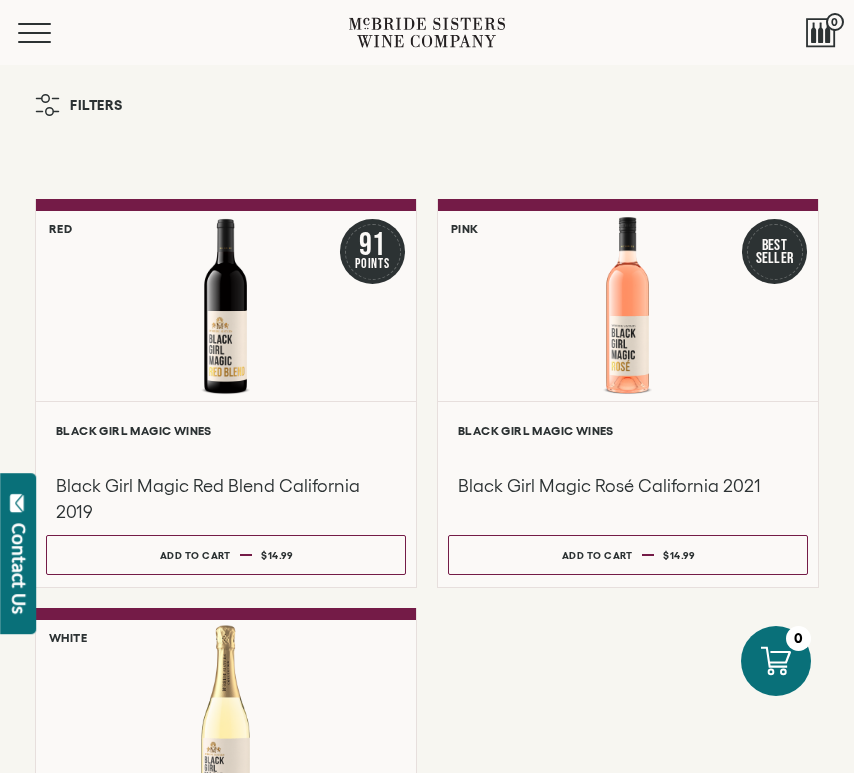 click on "Filters" at bounding box center (96, 105) 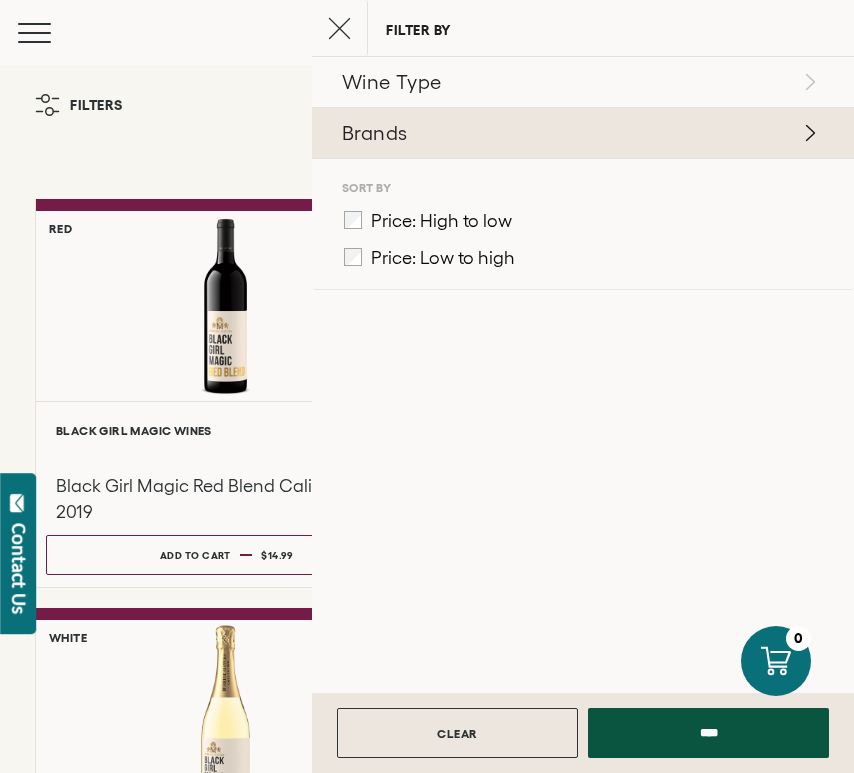 click on "Brands" at bounding box center (580, 133) 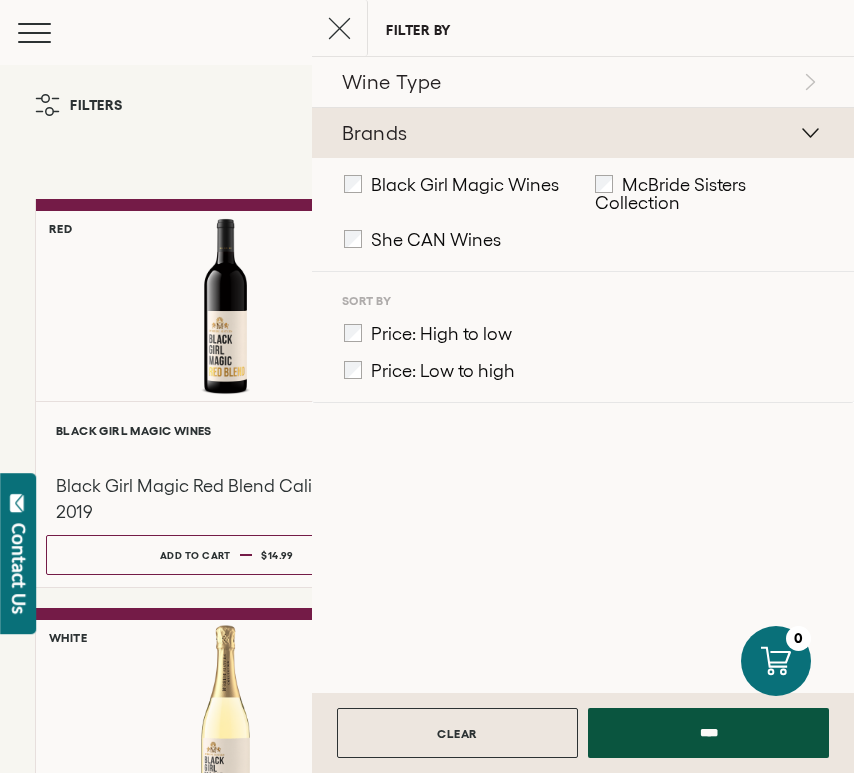 click on "Black Girl Magic Wines" at bounding box center (465, 185) 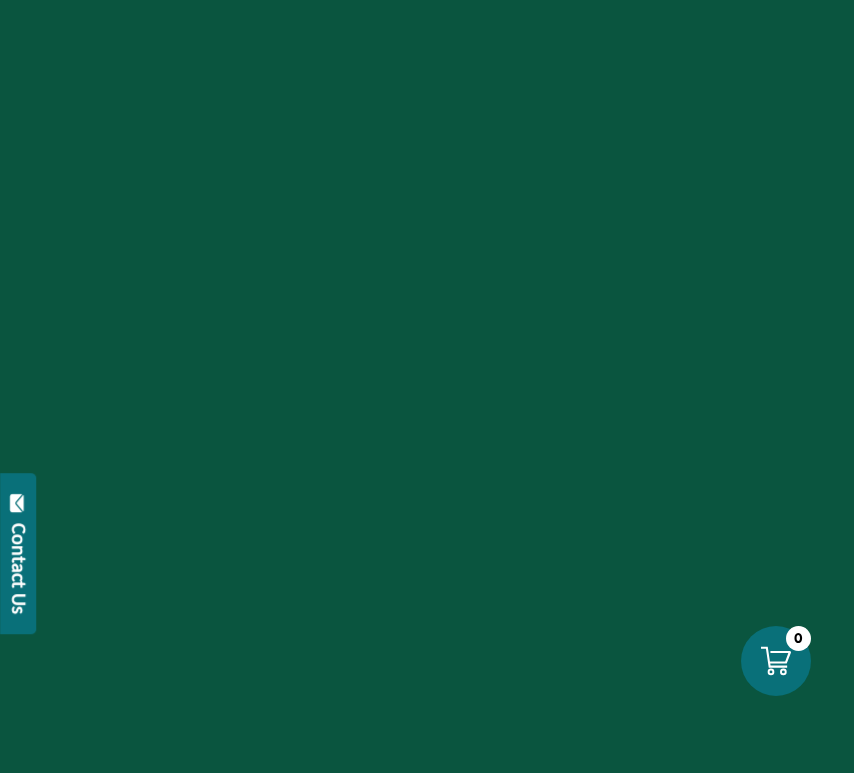 scroll, scrollTop: 0, scrollLeft: 0, axis: both 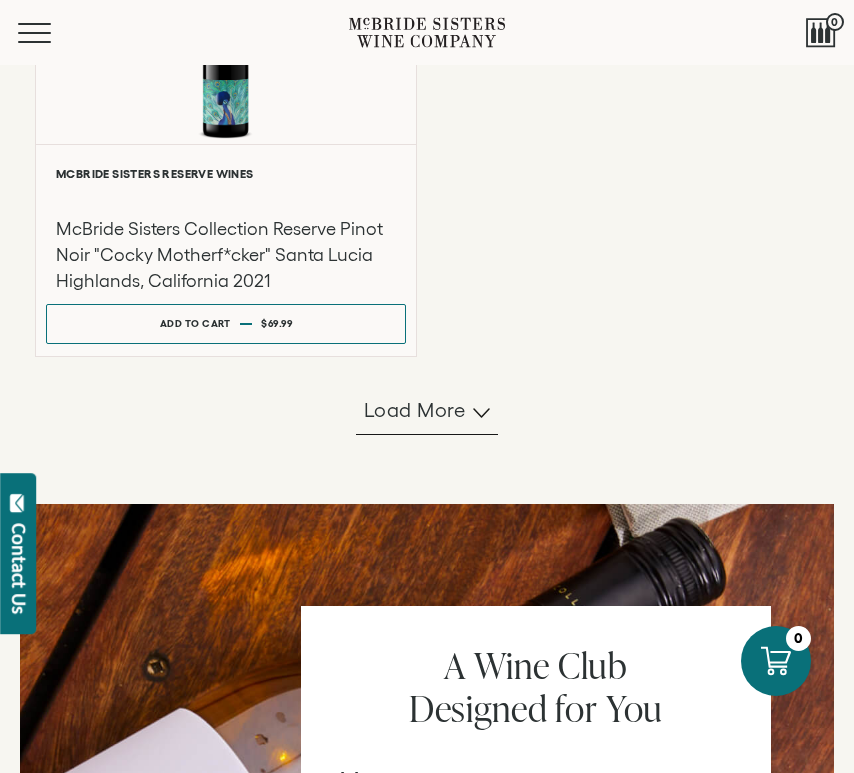 click on "Load more" at bounding box center (415, 410) 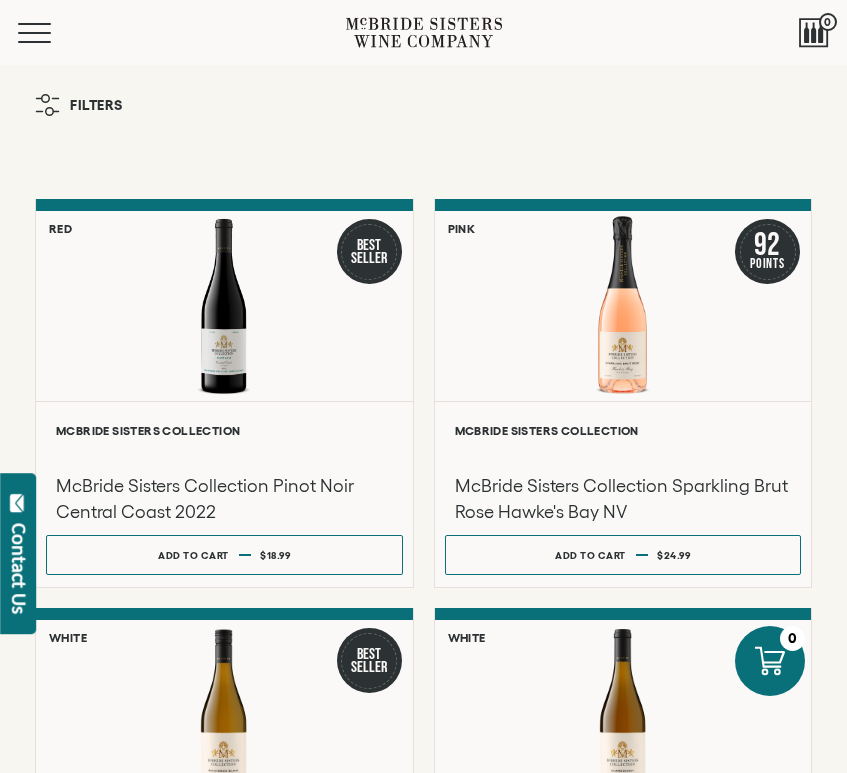 scroll, scrollTop: 0, scrollLeft: 0, axis: both 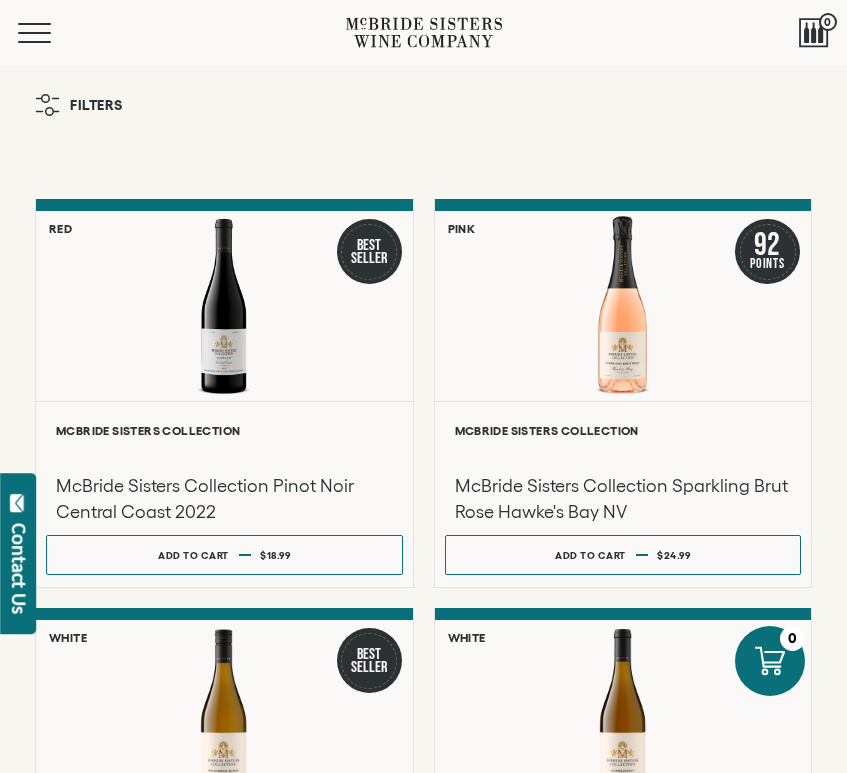 click on "Filters" at bounding box center (96, 105) 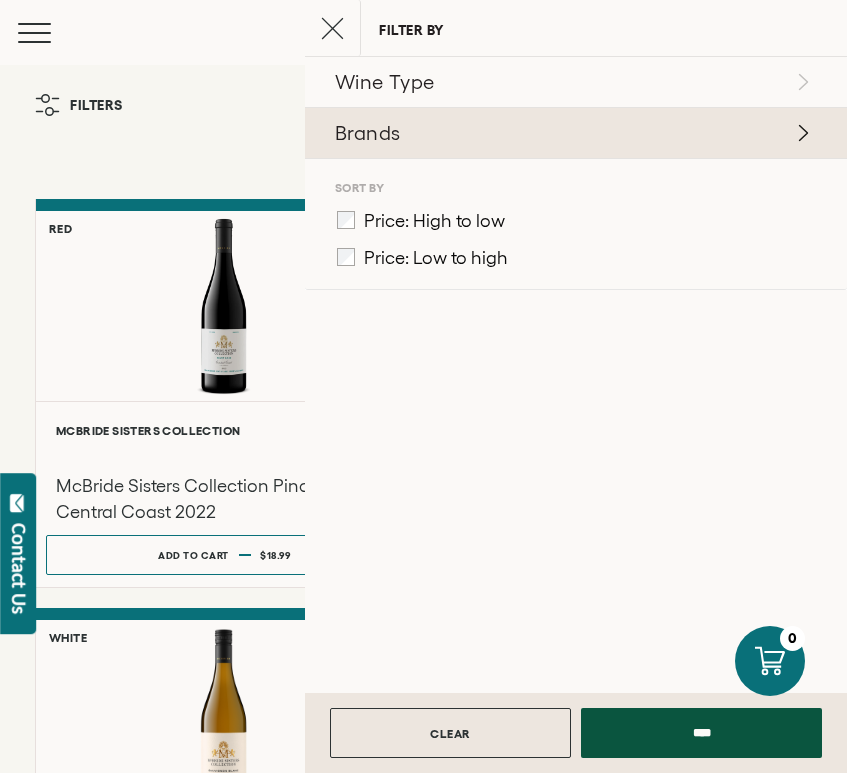 click on "Brands" at bounding box center (573, 133) 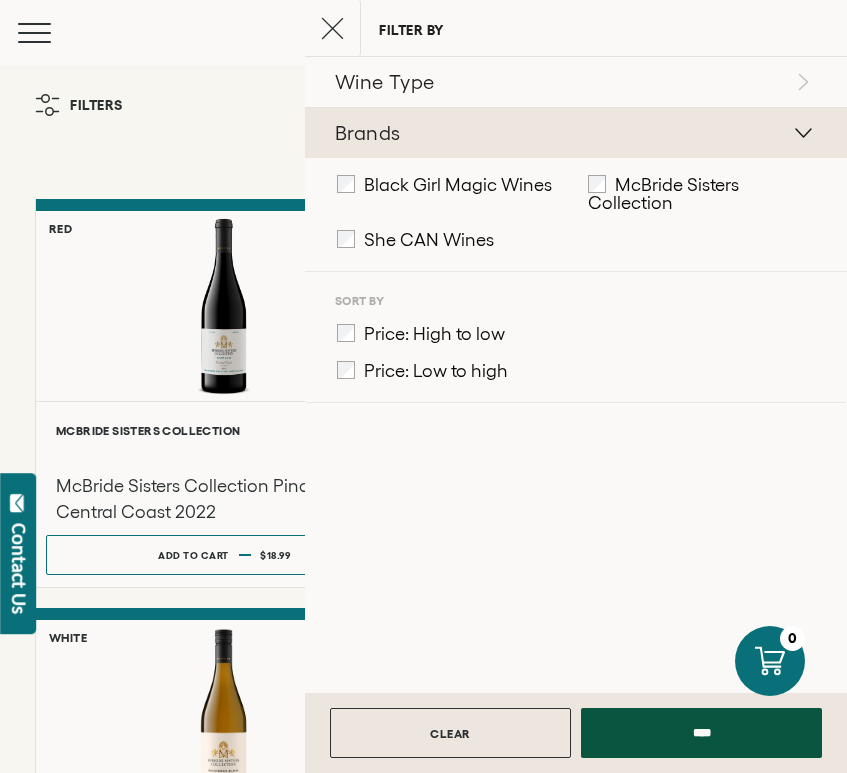 click on "Black Girl Magic Wines" at bounding box center [458, 185] 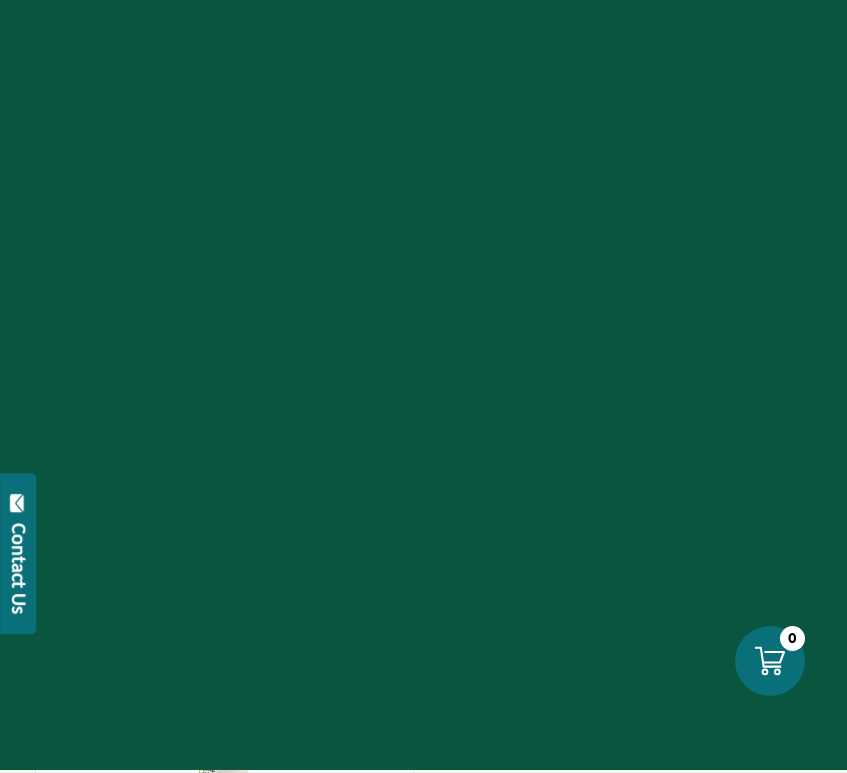 scroll, scrollTop: 0, scrollLeft: 0, axis: both 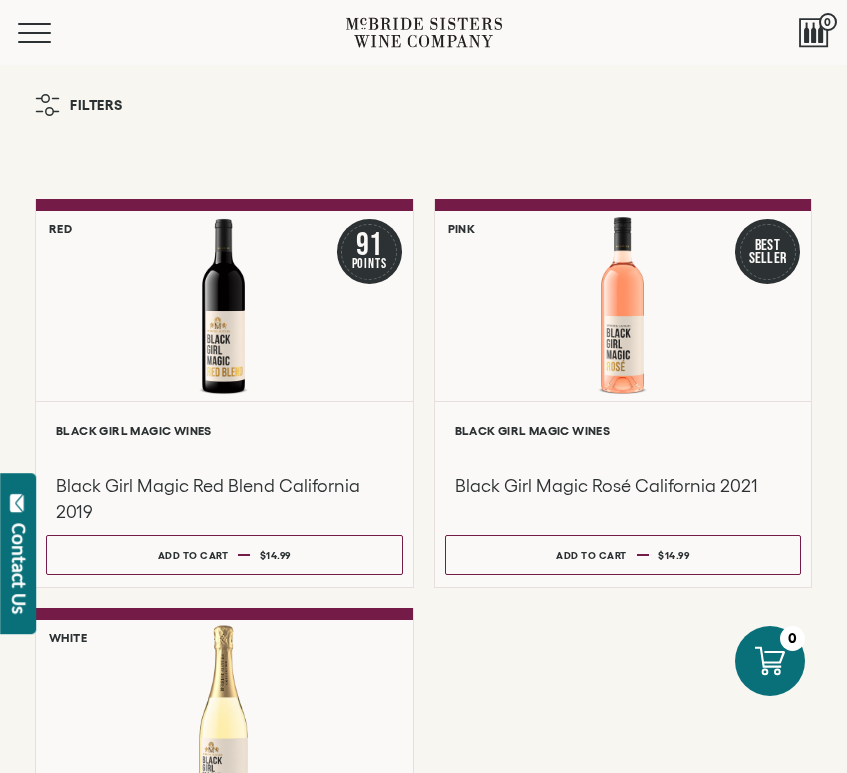 click on "Filters" at bounding box center [96, 105] 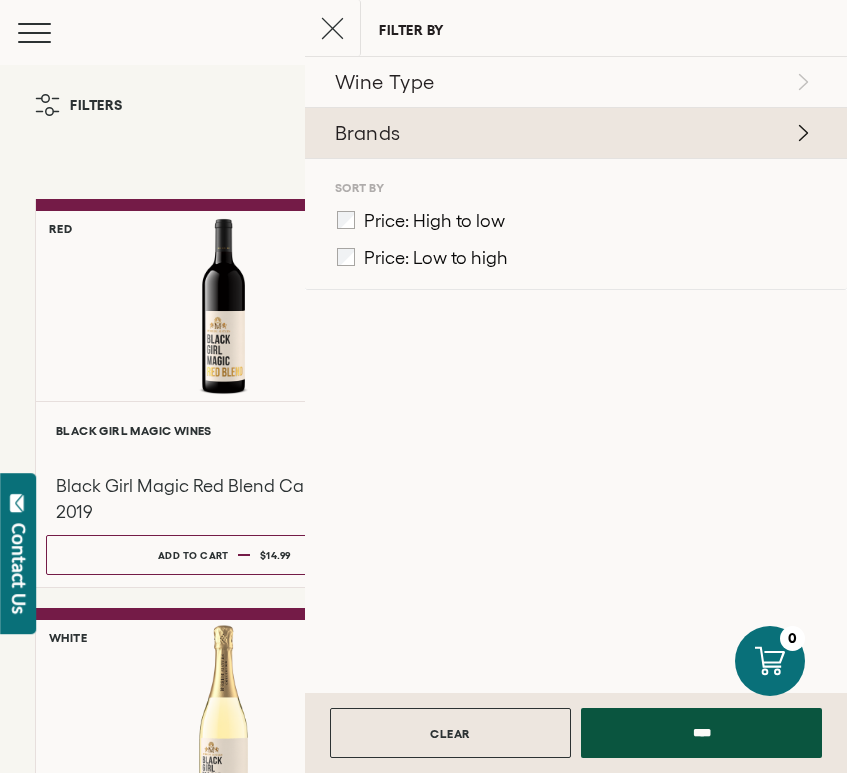 click on "Brands" at bounding box center (573, 133) 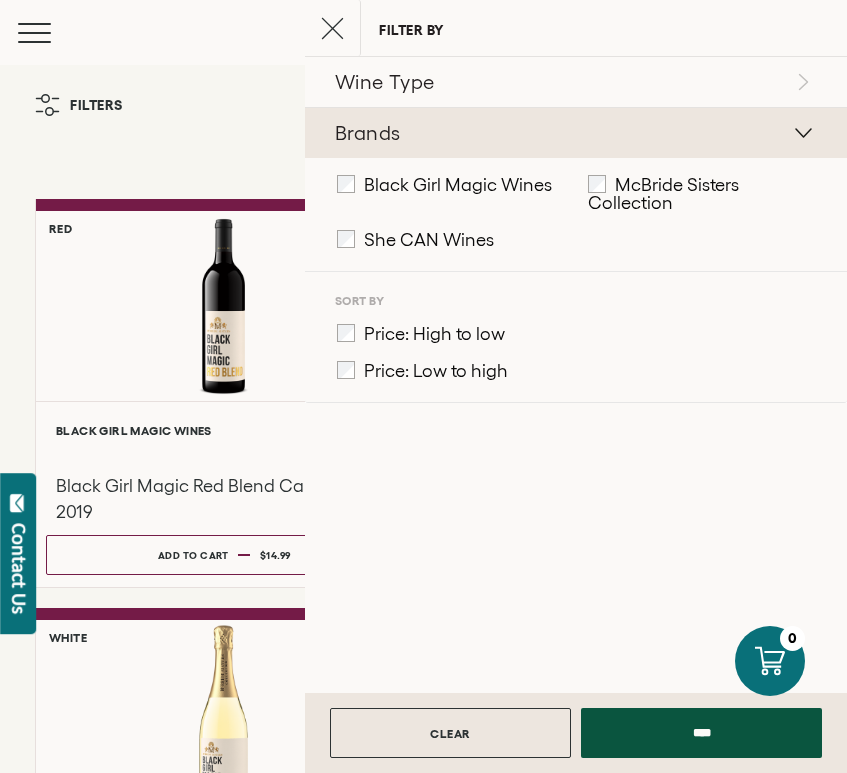 click on "Black Girl Magic Wines" at bounding box center (458, 185) 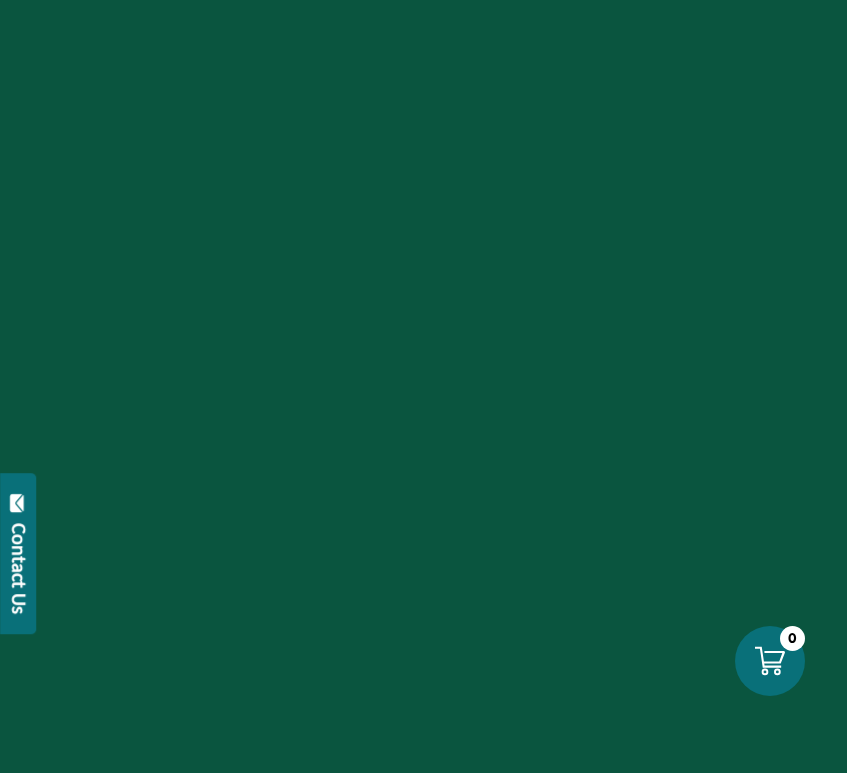 scroll, scrollTop: 0, scrollLeft: 0, axis: both 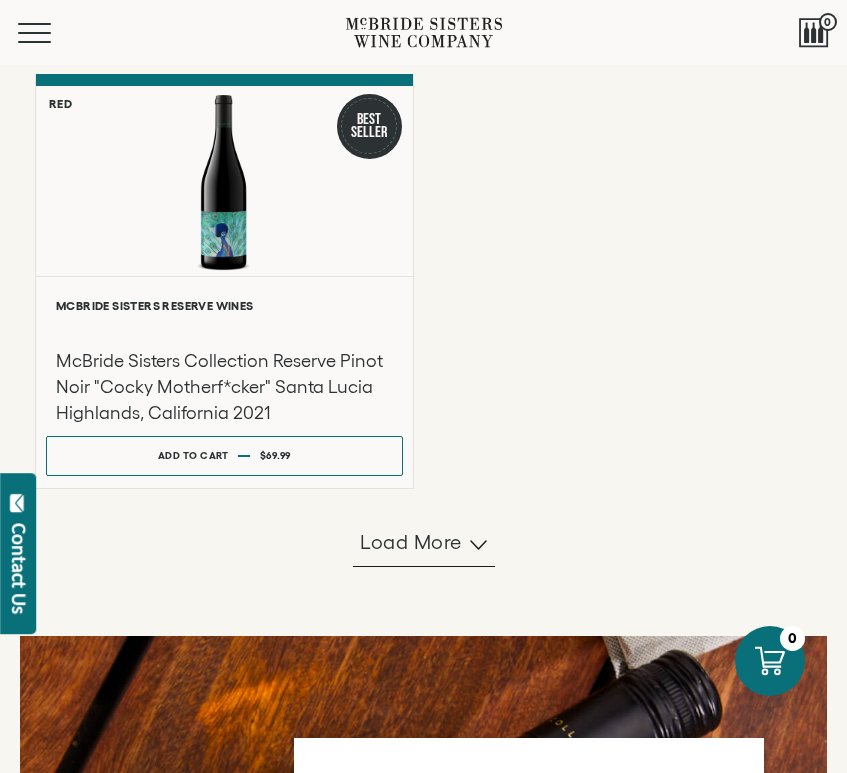 click on "Load more" at bounding box center (411, 542) 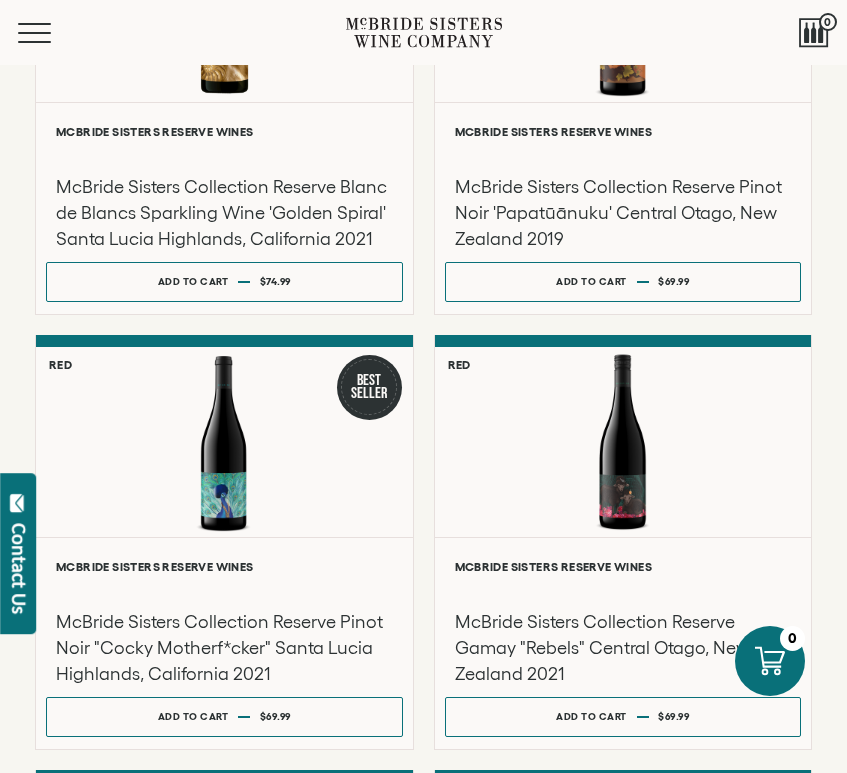 scroll, scrollTop: 1552, scrollLeft: 0, axis: vertical 